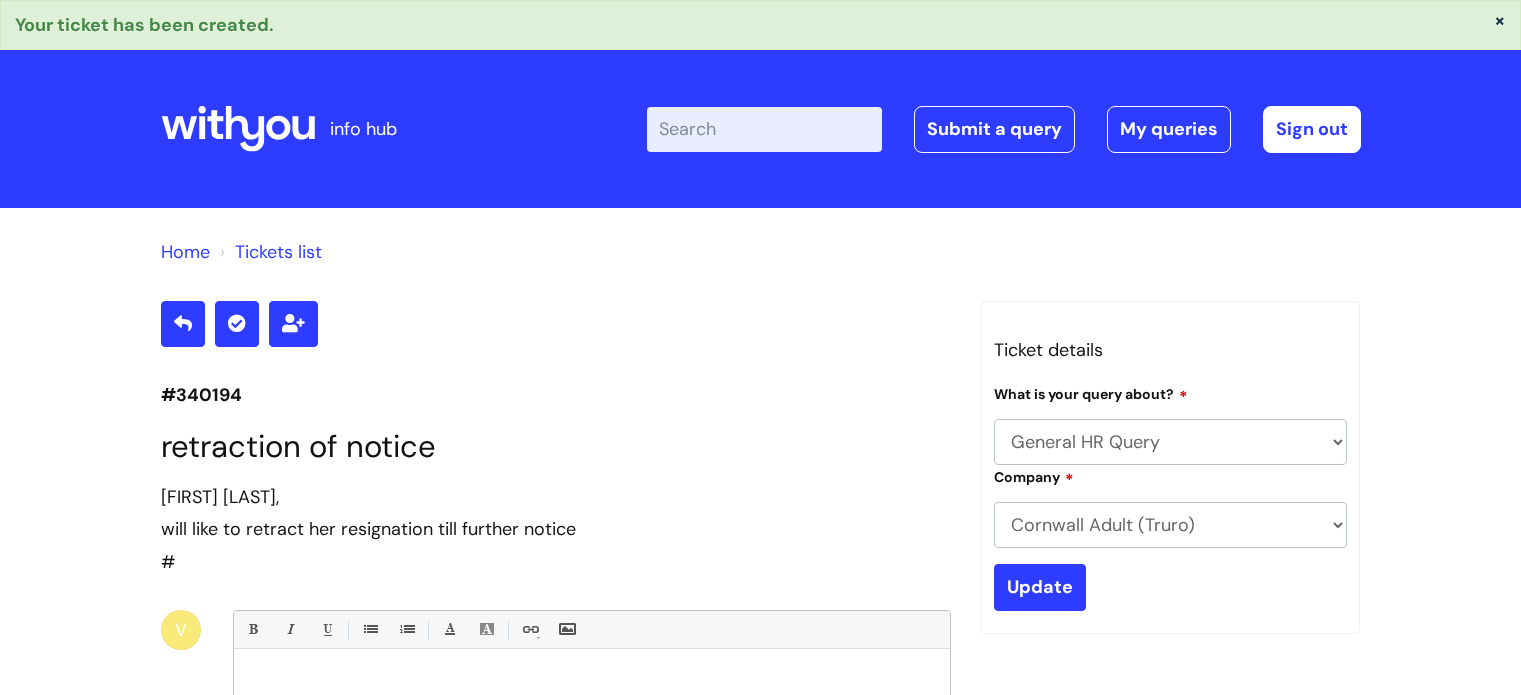 select on "General HR Query" 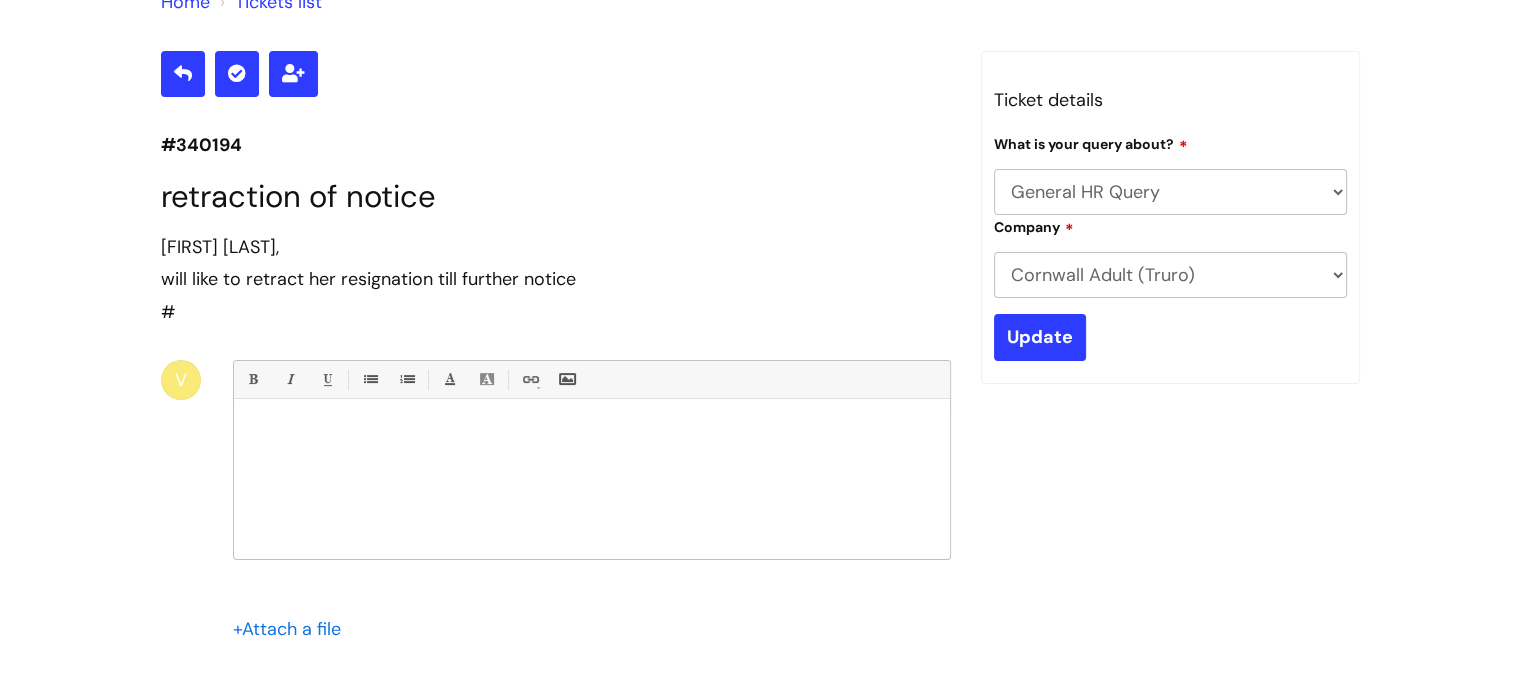 scroll, scrollTop: 0, scrollLeft: 0, axis: both 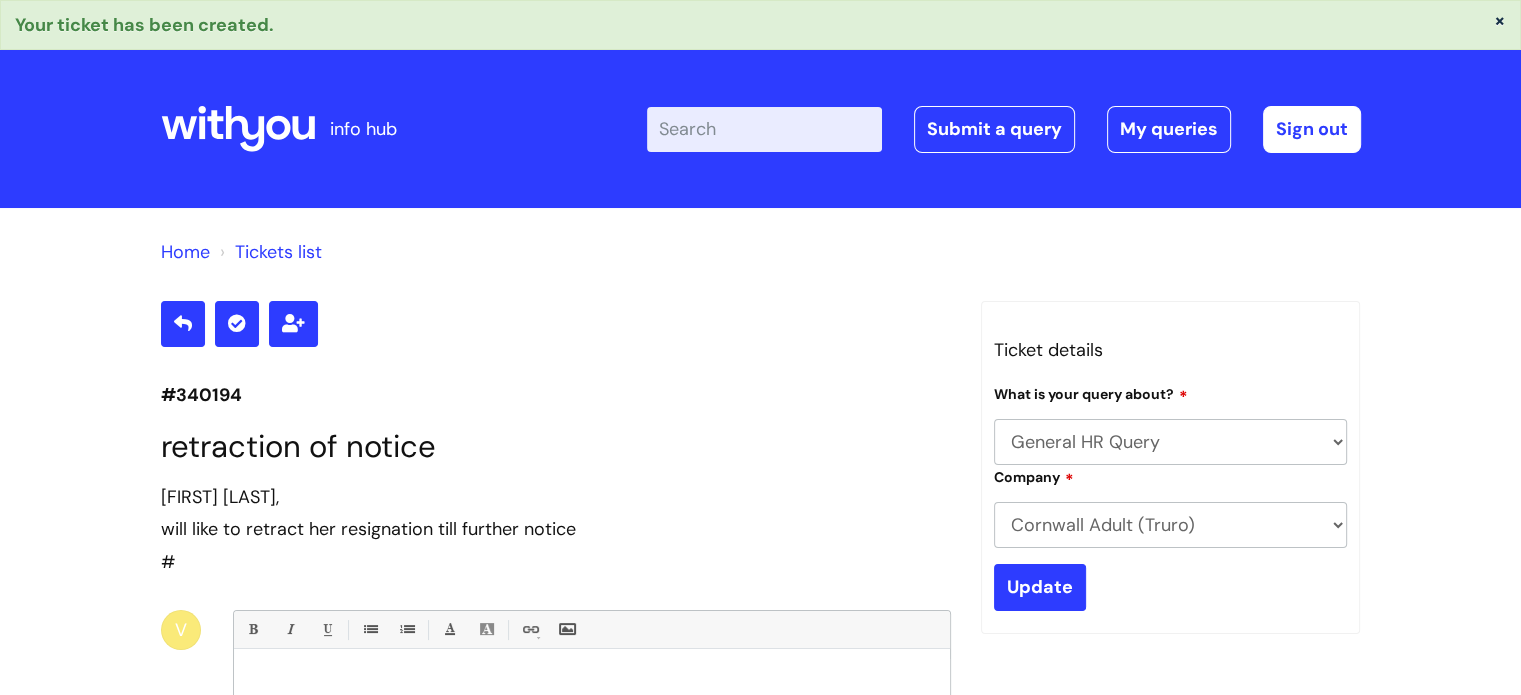 click on "×" at bounding box center (1500, 20) 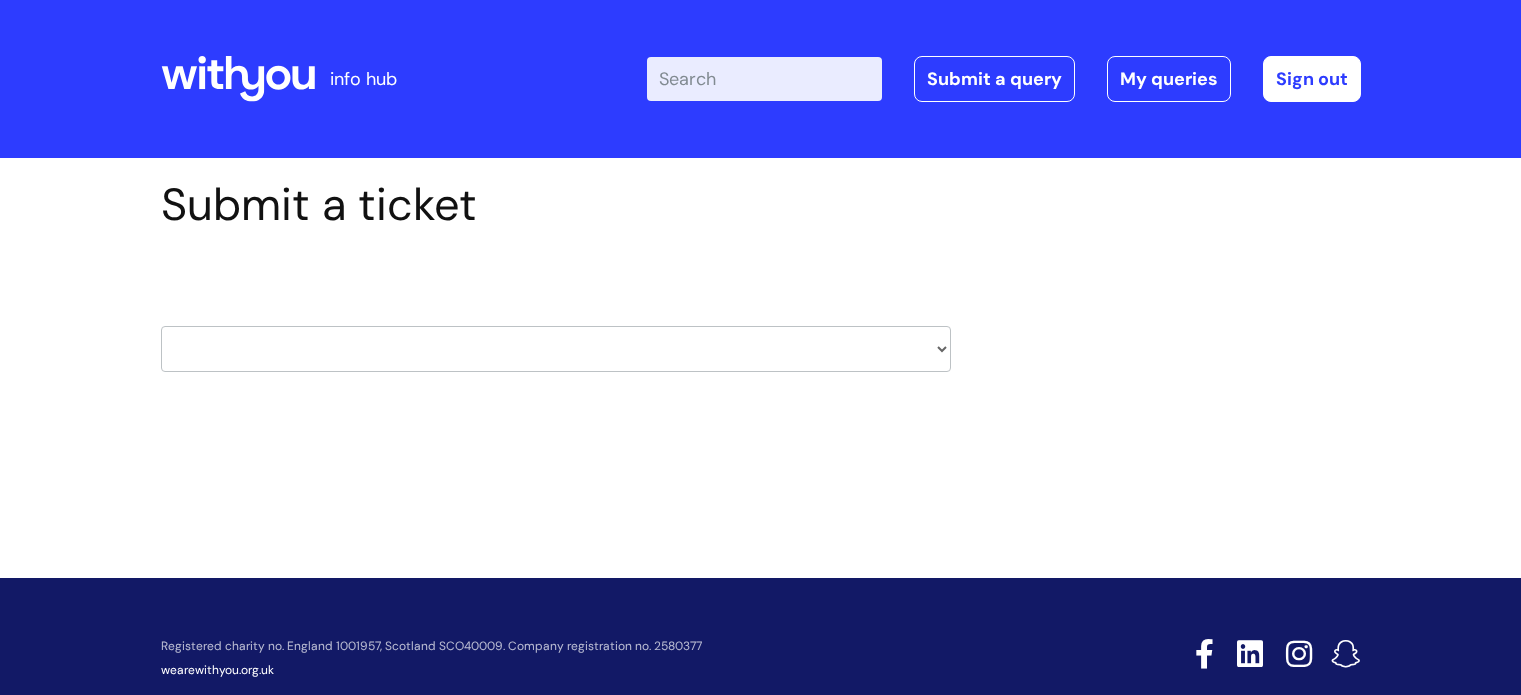 scroll, scrollTop: 0, scrollLeft: 0, axis: both 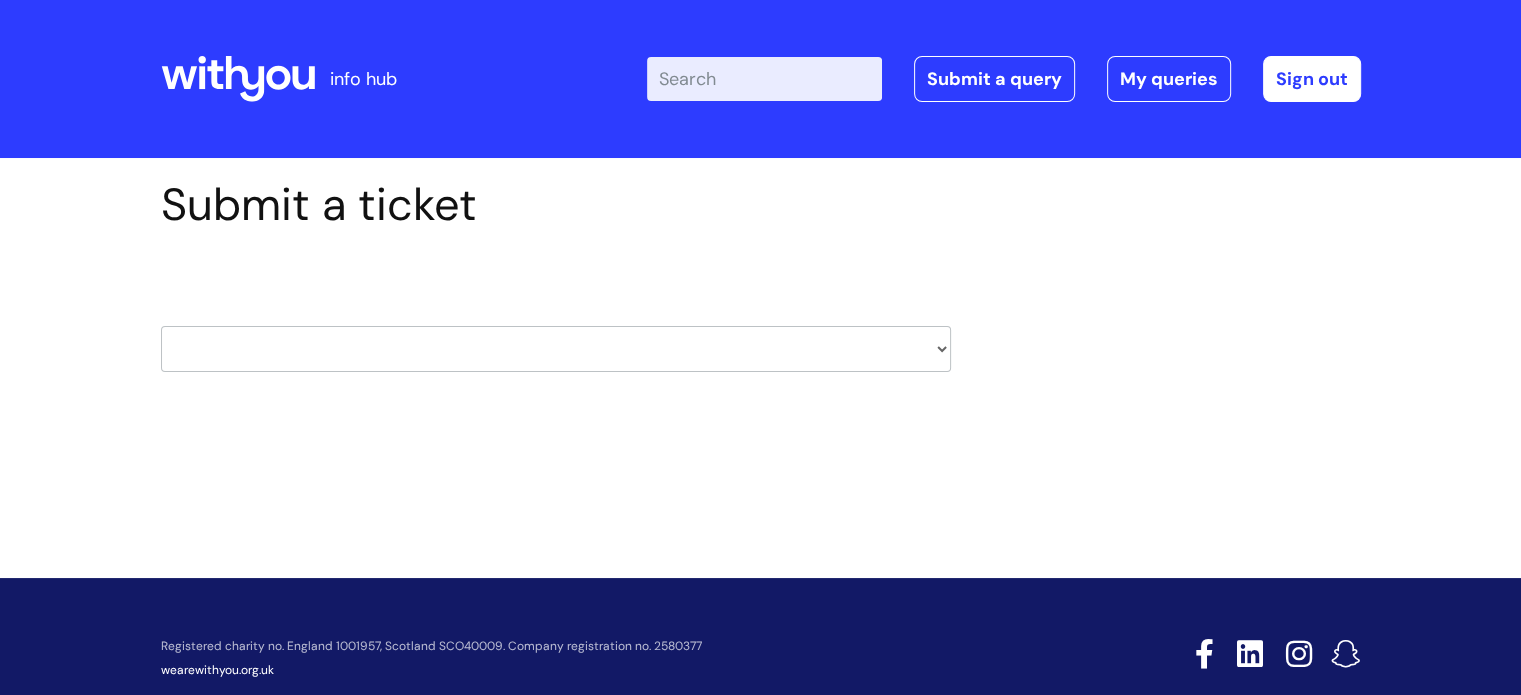 click on "HR / People
IT and Support
Clinical Drug Alerts
Finance Accounts
Data Support Team
Data Protection
External Communications
Learning and Development
Information Requests & Reports - Data Analysts
Insurance
Internal Communications
Pensions
Surrey NHS Talking Therapies
Payroll
Safeguarding" at bounding box center [556, 349] 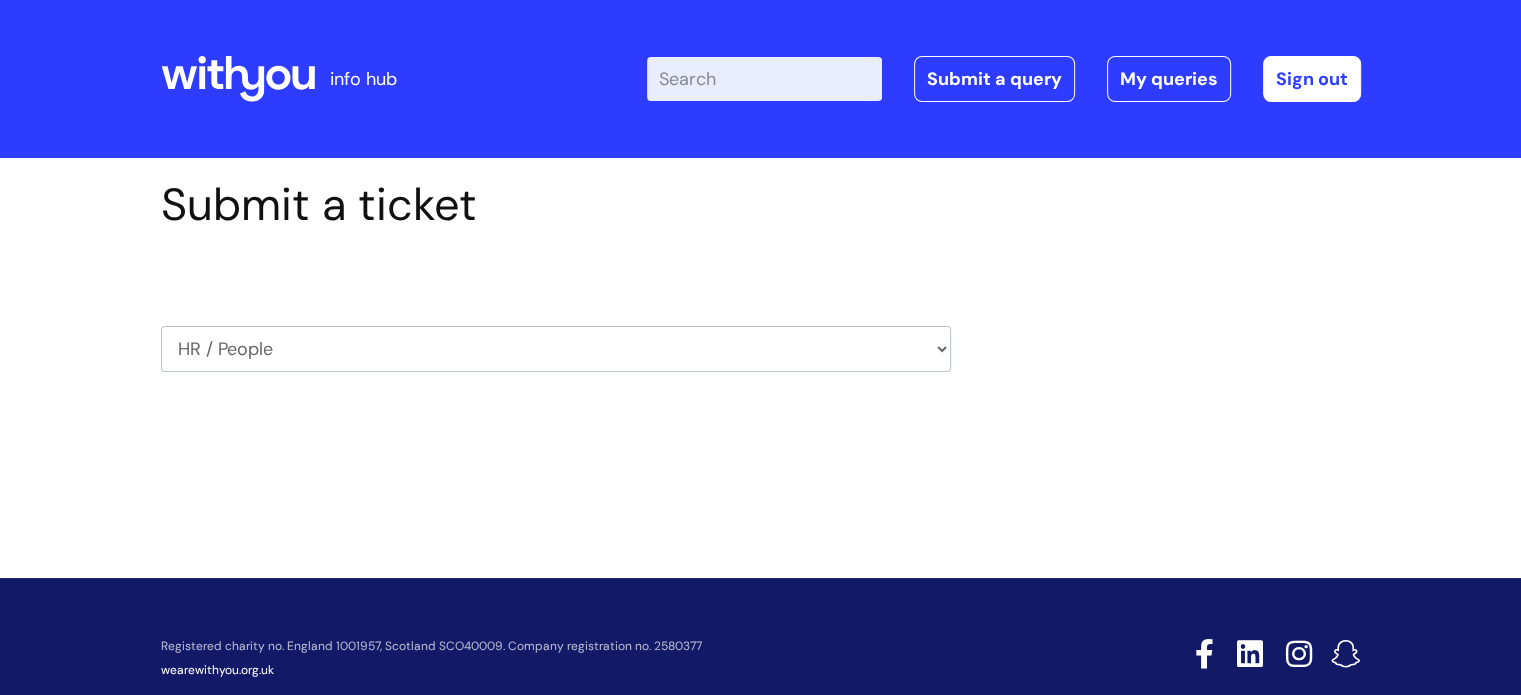 click on "HR / People
IT and Support
Clinical Drug Alerts
Finance Accounts
Data Support Team
Data Protection
External Communications
Learning and Development
Information Requests & Reports - Data Analysts
Insurance
Internal Communications
Pensions
Surrey NHS Talking Therapies
Payroll
Safeguarding" at bounding box center [556, 349] 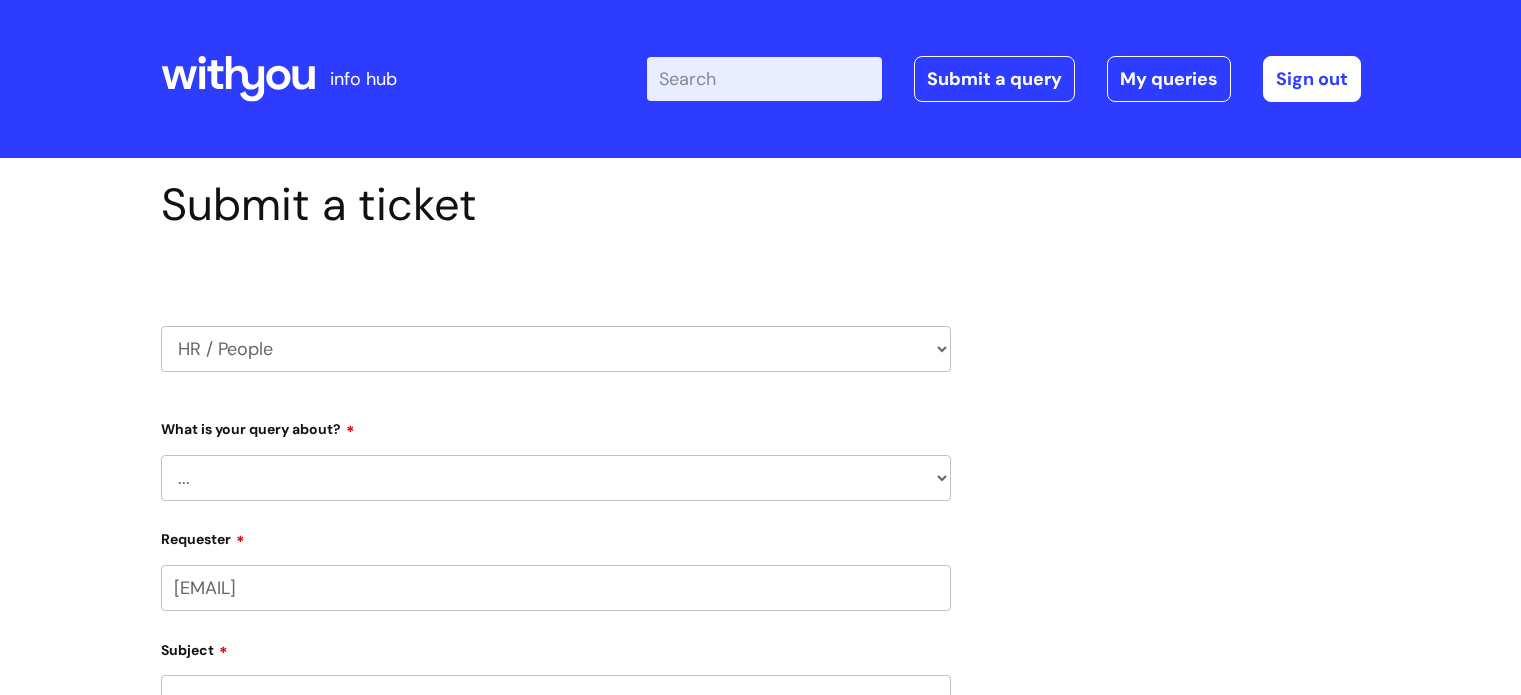 scroll, scrollTop: 0, scrollLeft: 0, axis: both 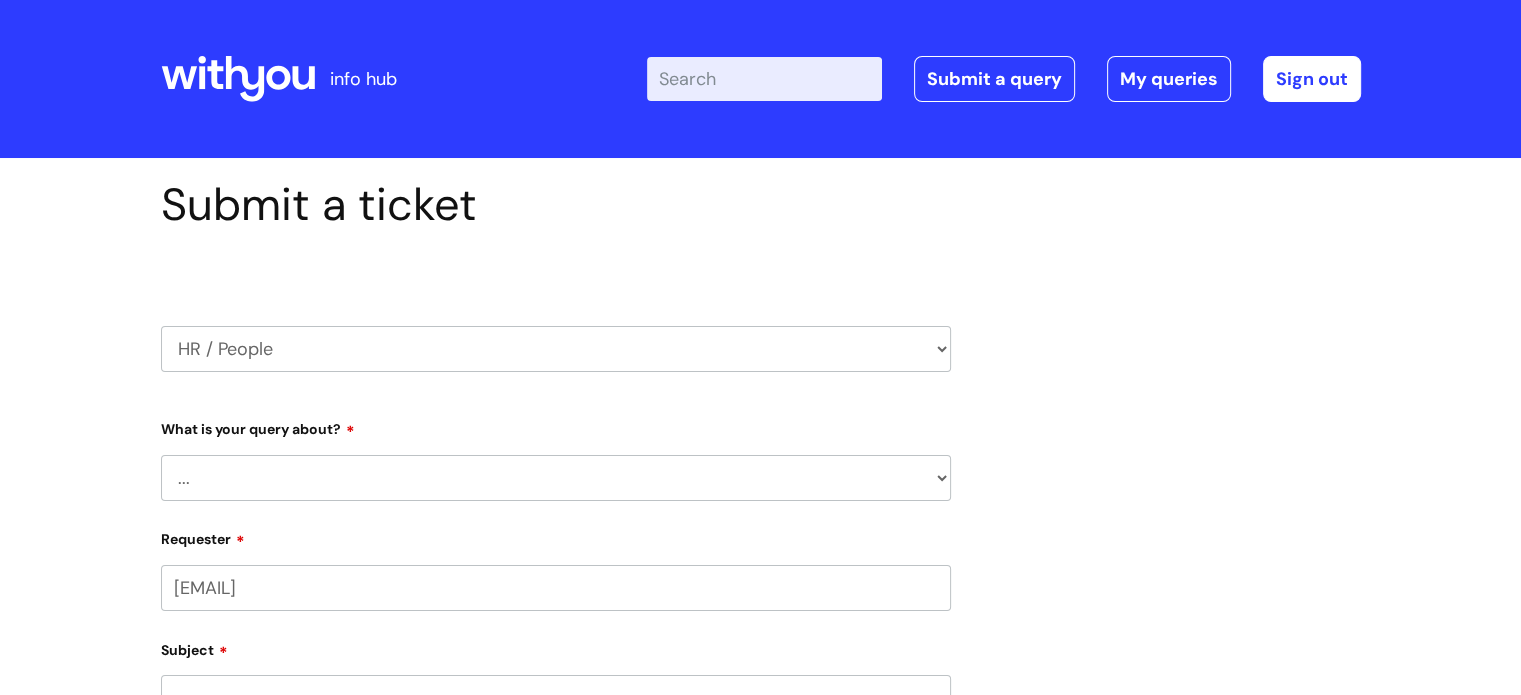 select on "[PHONE]" 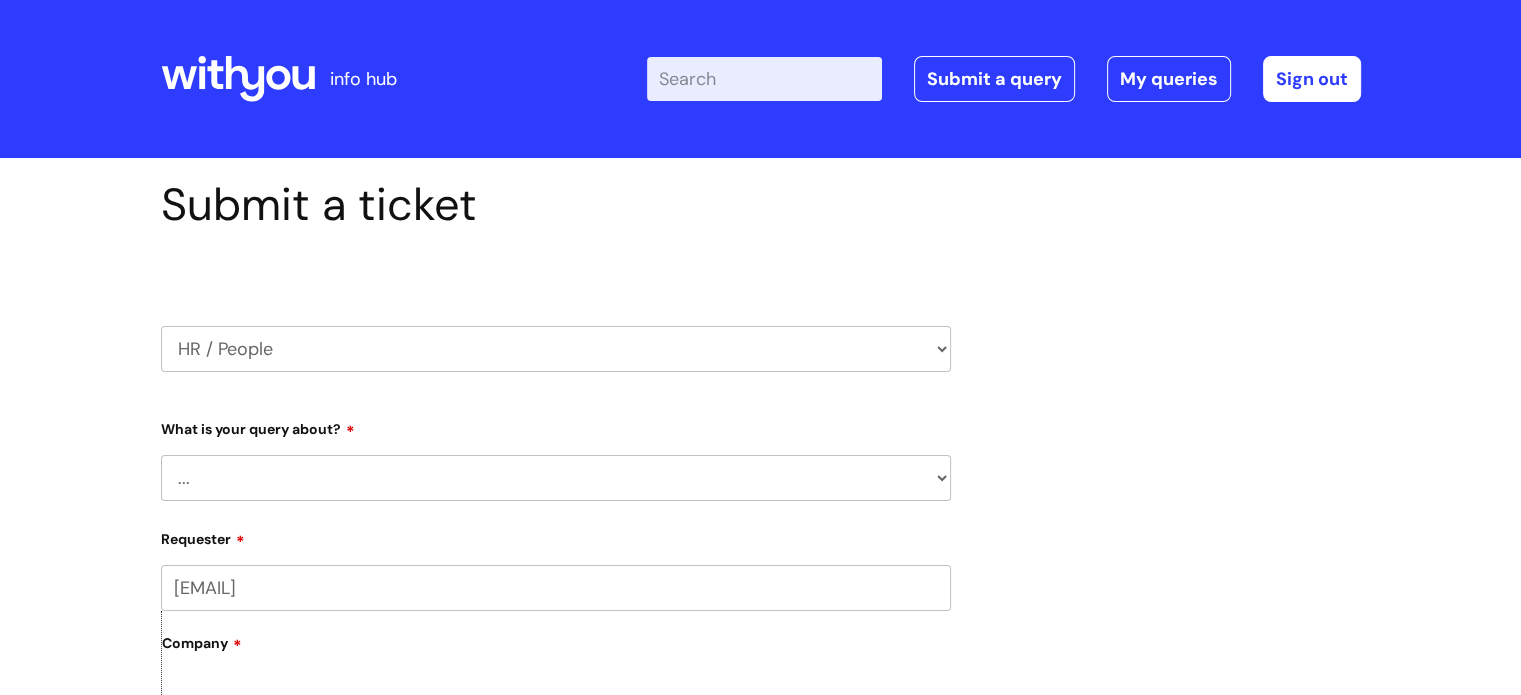 click on "...
Absence Query
Holiday Query
Employee change request
General HR Query
iTrent
New starter
Pay Query
Security Watchdog - Onboarding of candidates" at bounding box center [556, 478] 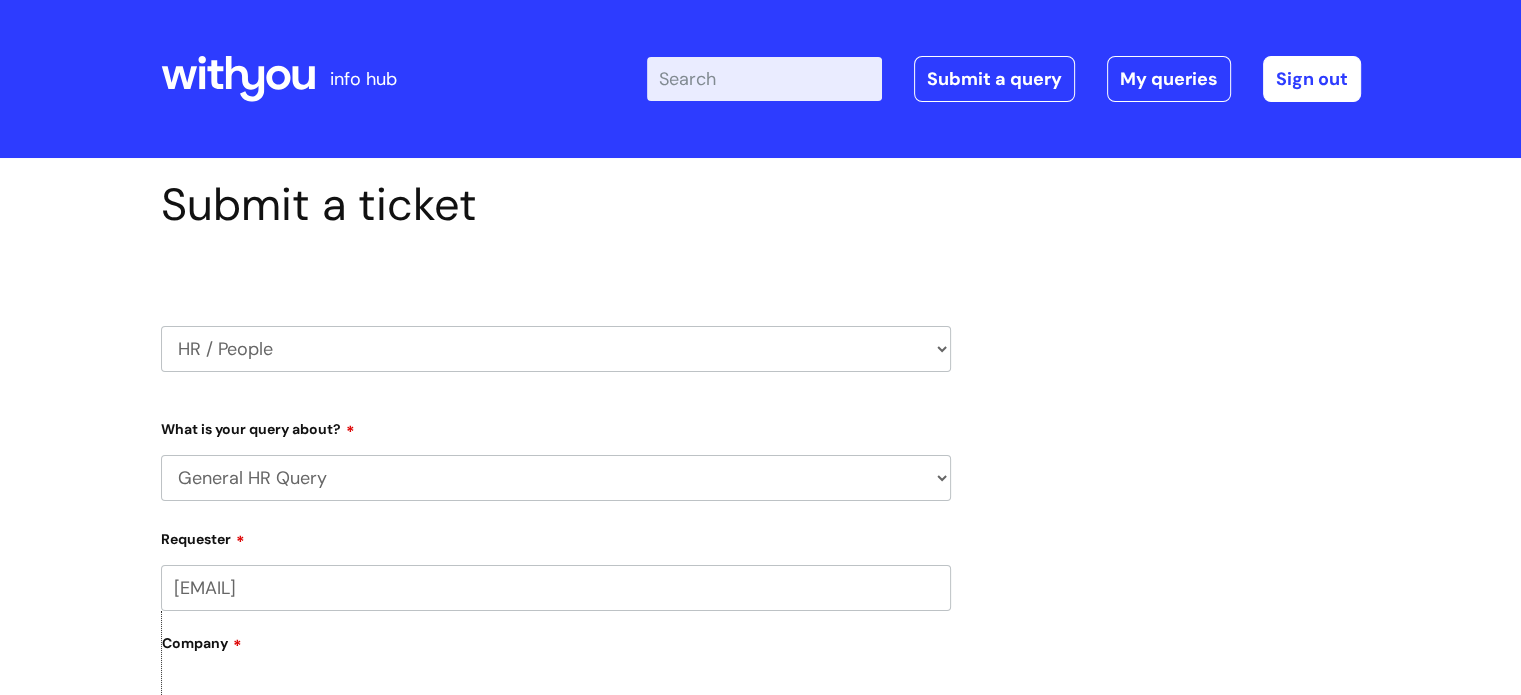 click on "...
Absence Query
Holiday Query
Employee change request
General HR Query
iTrent
New starter
Pay Query
Security Watchdog - Onboarding of candidates" at bounding box center (556, 478) 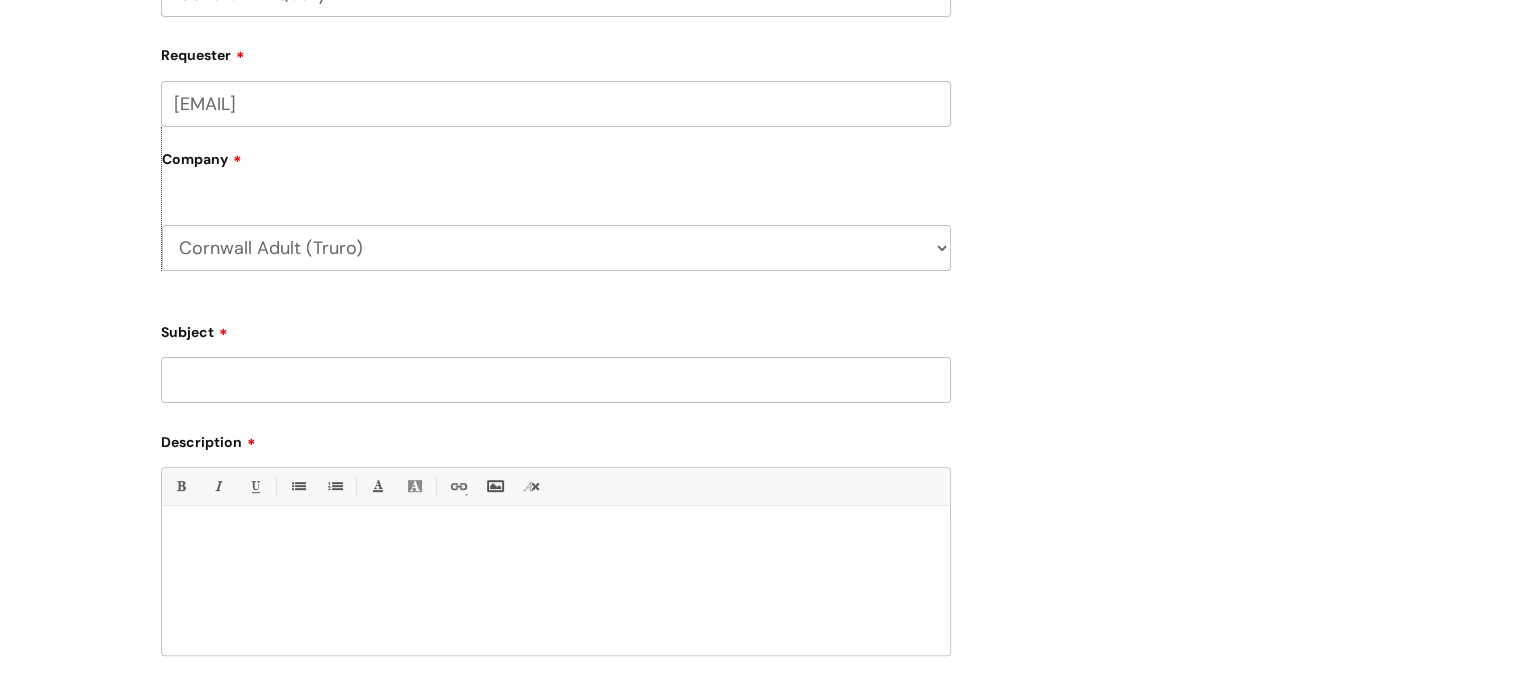scroll, scrollTop: 487, scrollLeft: 0, axis: vertical 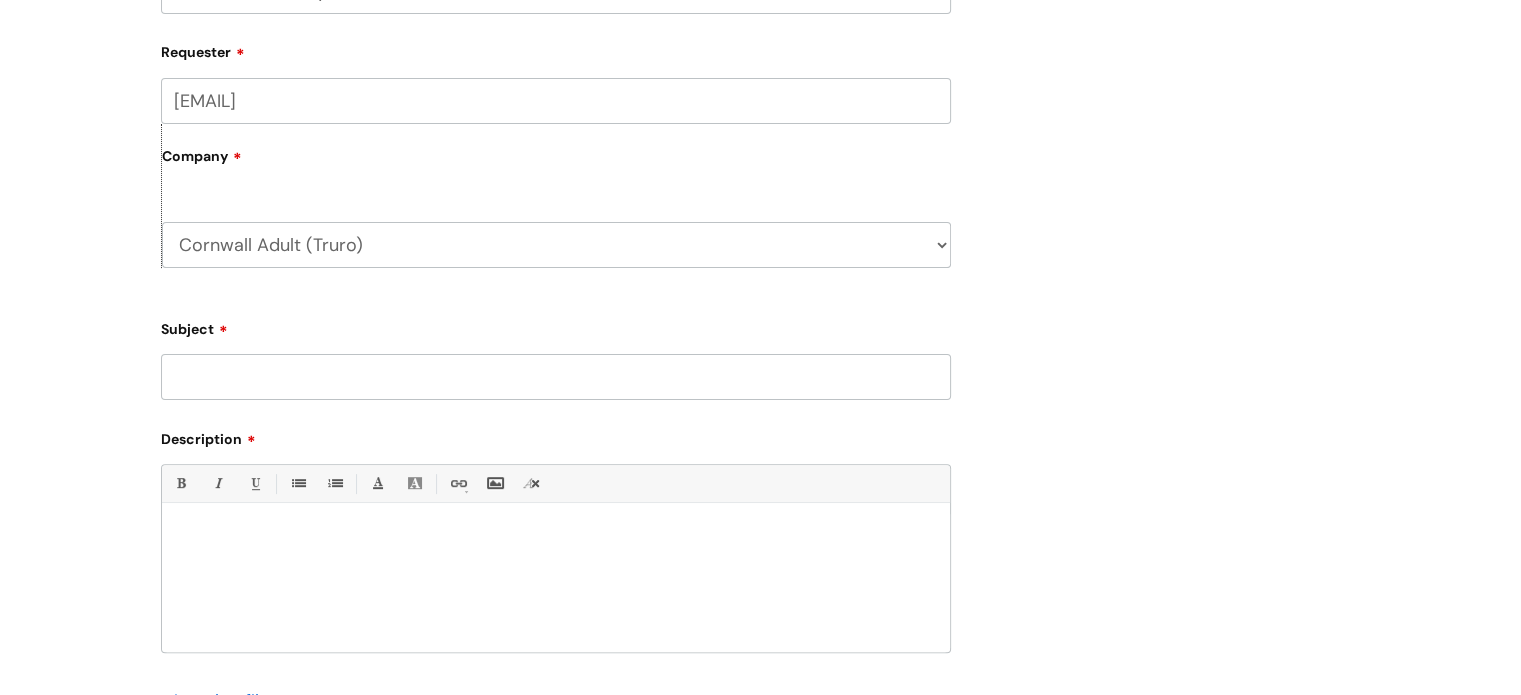 click on "Subject" at bounding box center [556, 377] 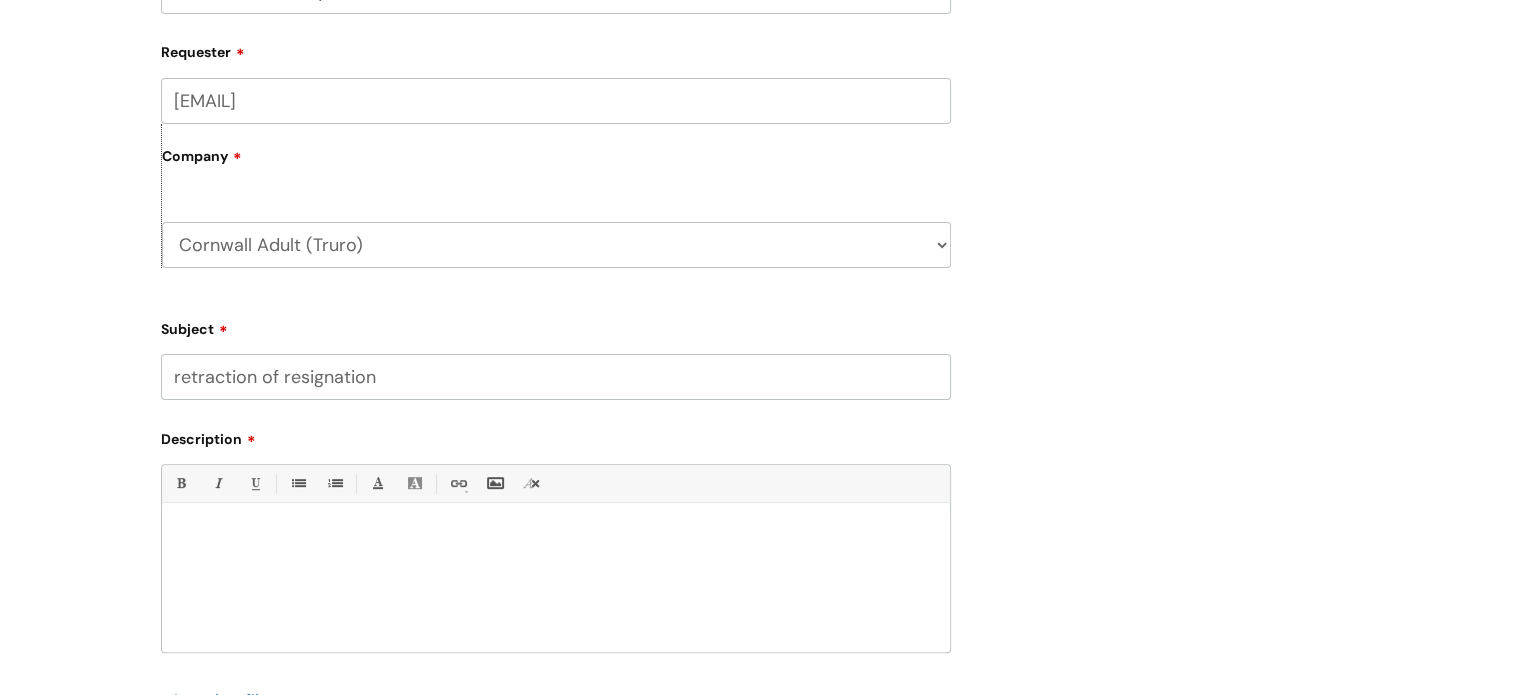 type on "retraction of resignation" 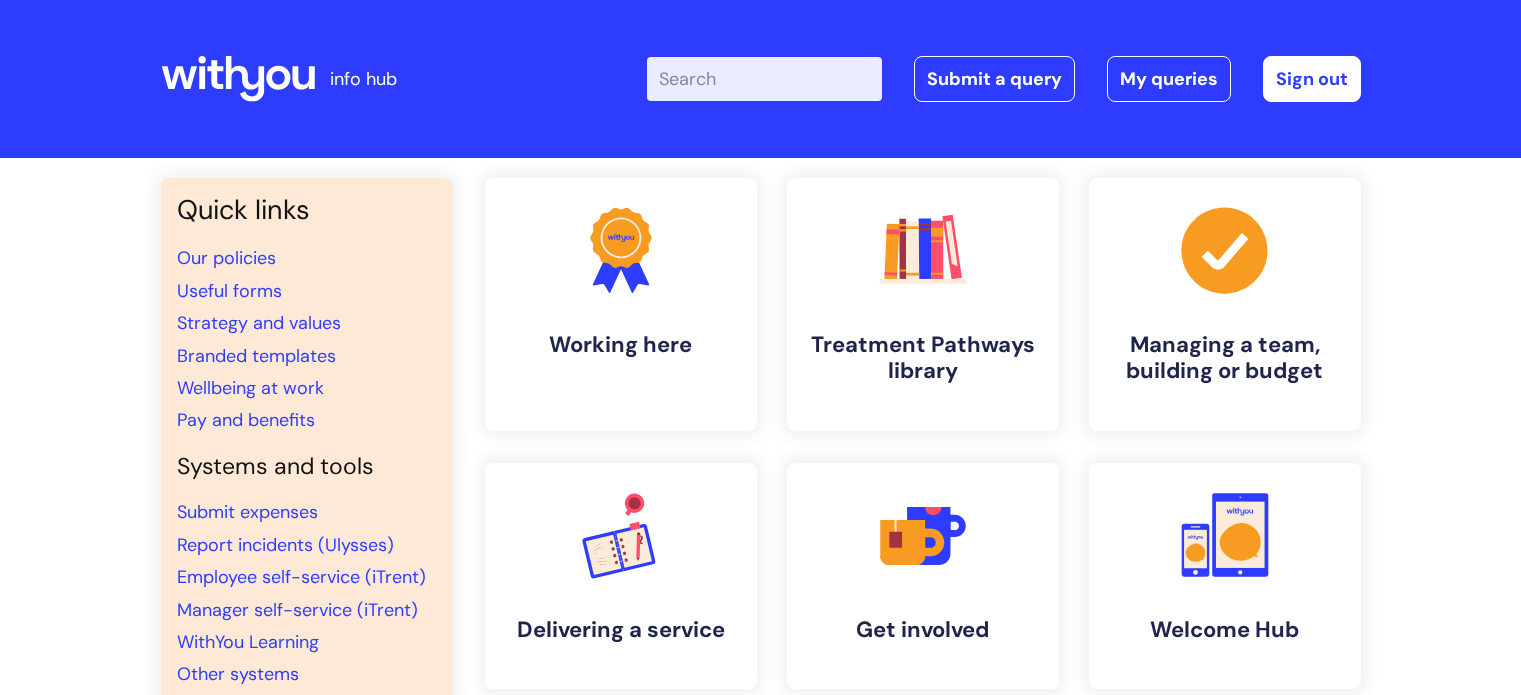 scroll, scrollTop: 0, scrollLeft: 0, axis: both 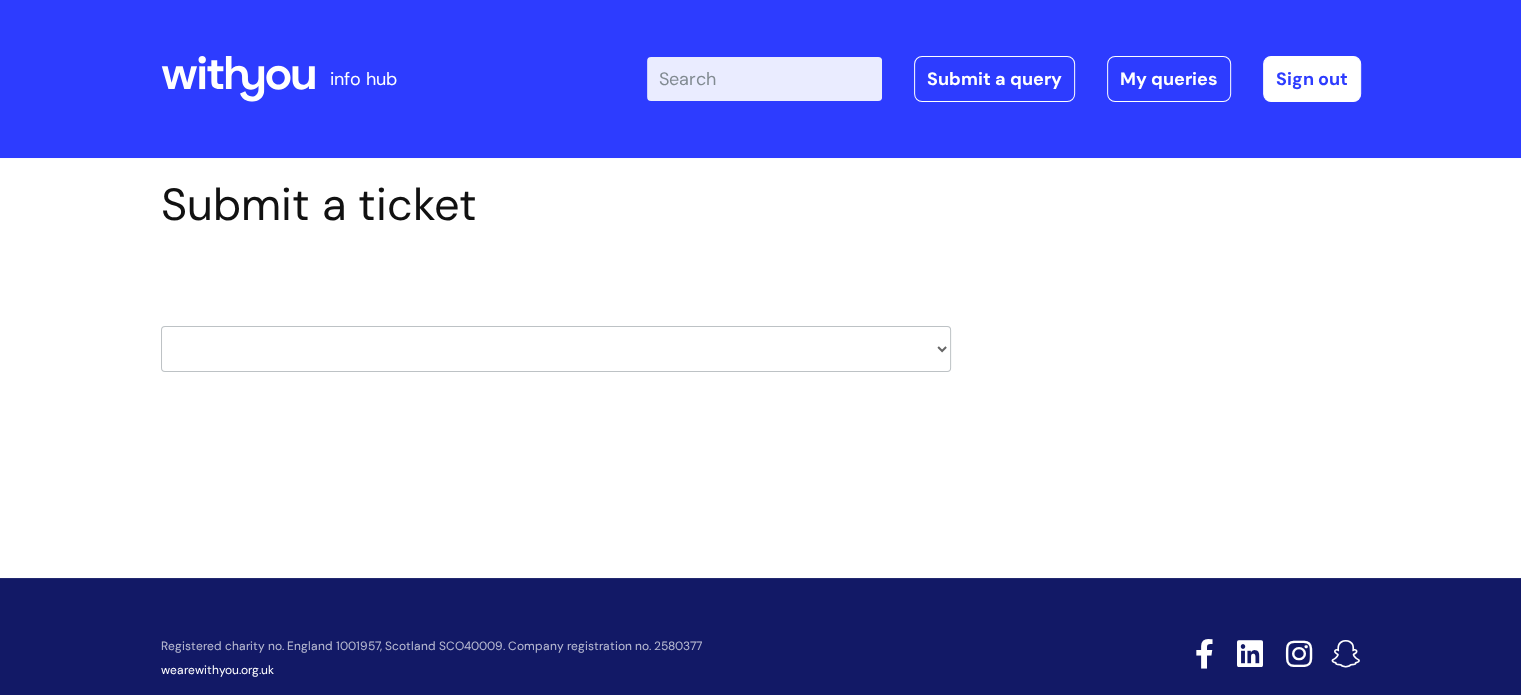 click on "HR / People
IT and Support
Clinical Drug Alerts
Finance Accounts
Data Support Team
Data Protection
External Communications
Learning and Development
Information Requests & Reports - Data Analysts
Insurance
Internal Communications
Pensions
Surrey NHS Talking Therapies
Payroll
Safeguarding" at bounding box center (556, 349) 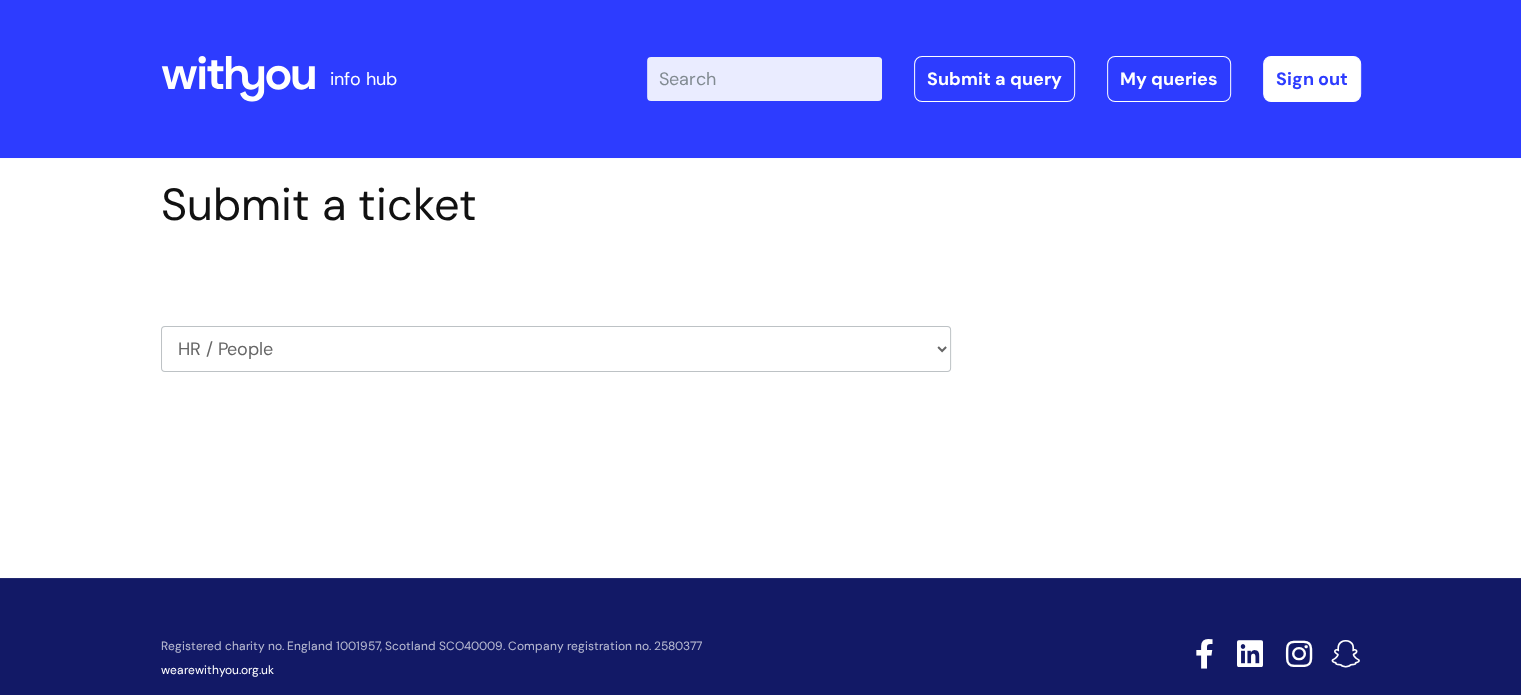 click on "HR / People
IT and Support
Clinical Drug Alerts
Finance Accounts
Data Support Team
Data Protection
External Communications
Learning and Development
Information Requests & Reports - Data Analysts
Insurance
Internal Communications
Pensions
Surrey NHS Talking Therapies
Payroll
Safeguarding" at bounding box center (556, 349) 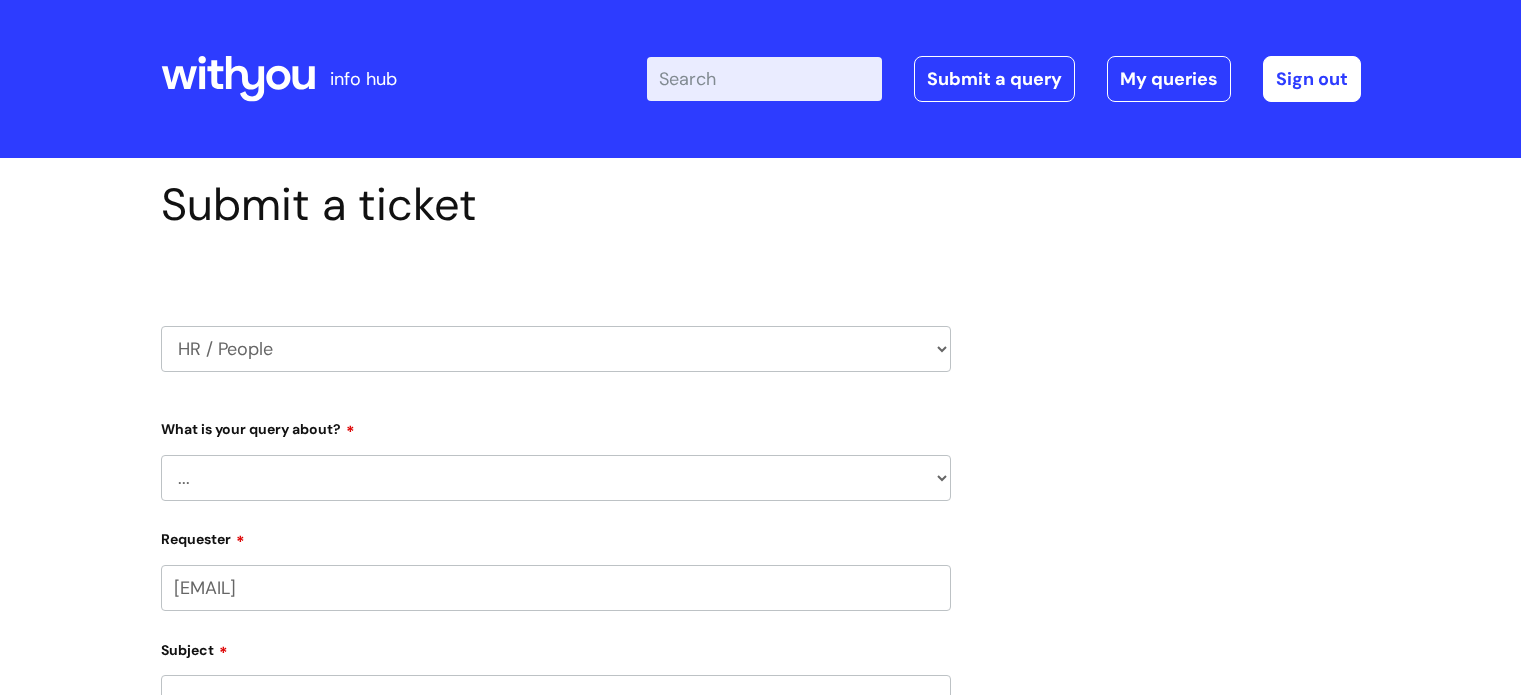 scroll, scrollTop: 0, scrollLeft: 0, axis: both 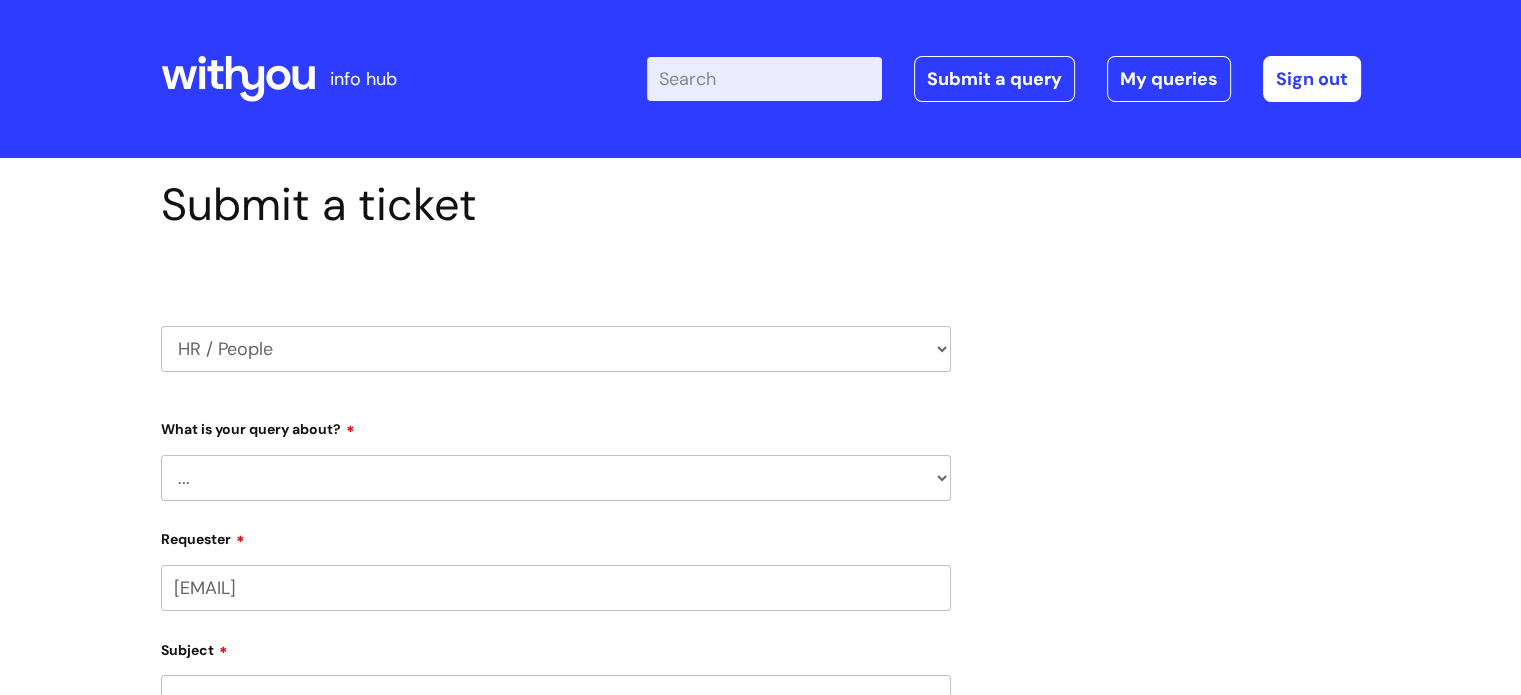 select on "[PHONE]" 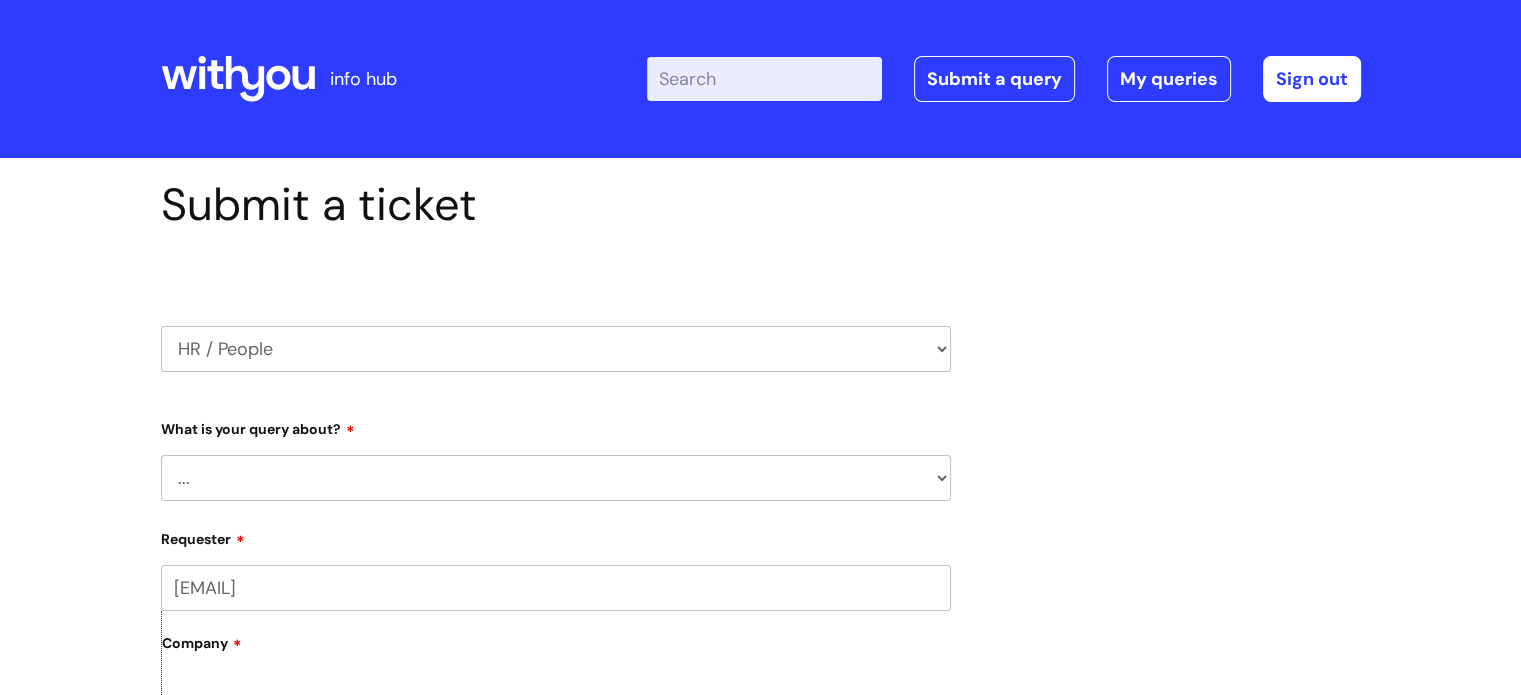 click on "...
Absence Query
Holiday Query
Employee change request
General HR Query
iTrent
New starter
Pay Query
Security Watchdog - Onboarding of candidates" at bounding box center [556, 478] 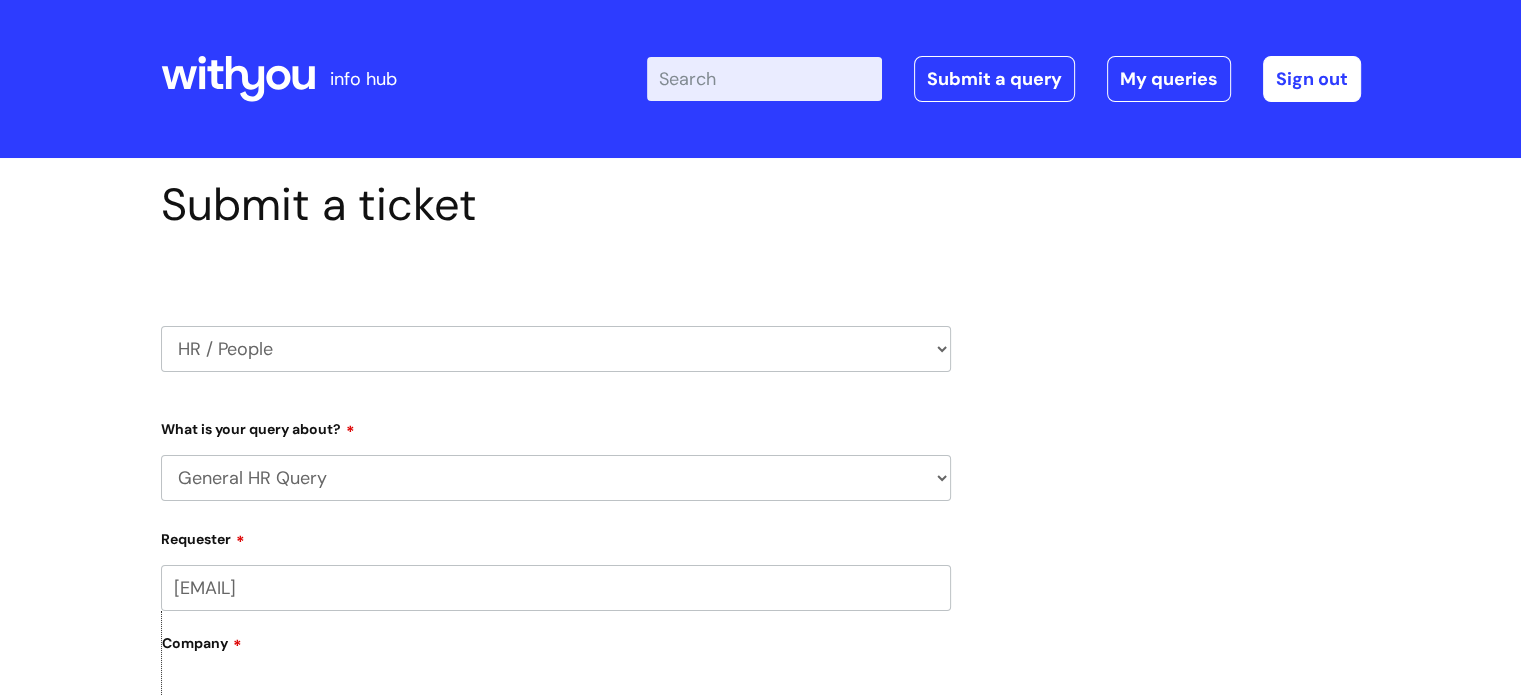 click on "...
Absence Query
Holiday Query
Employee change request
General HR Query
iTrent
New starter
Pay Query
Security Watchdog - Onboarding of candidates" at bounding box center [556, 478] 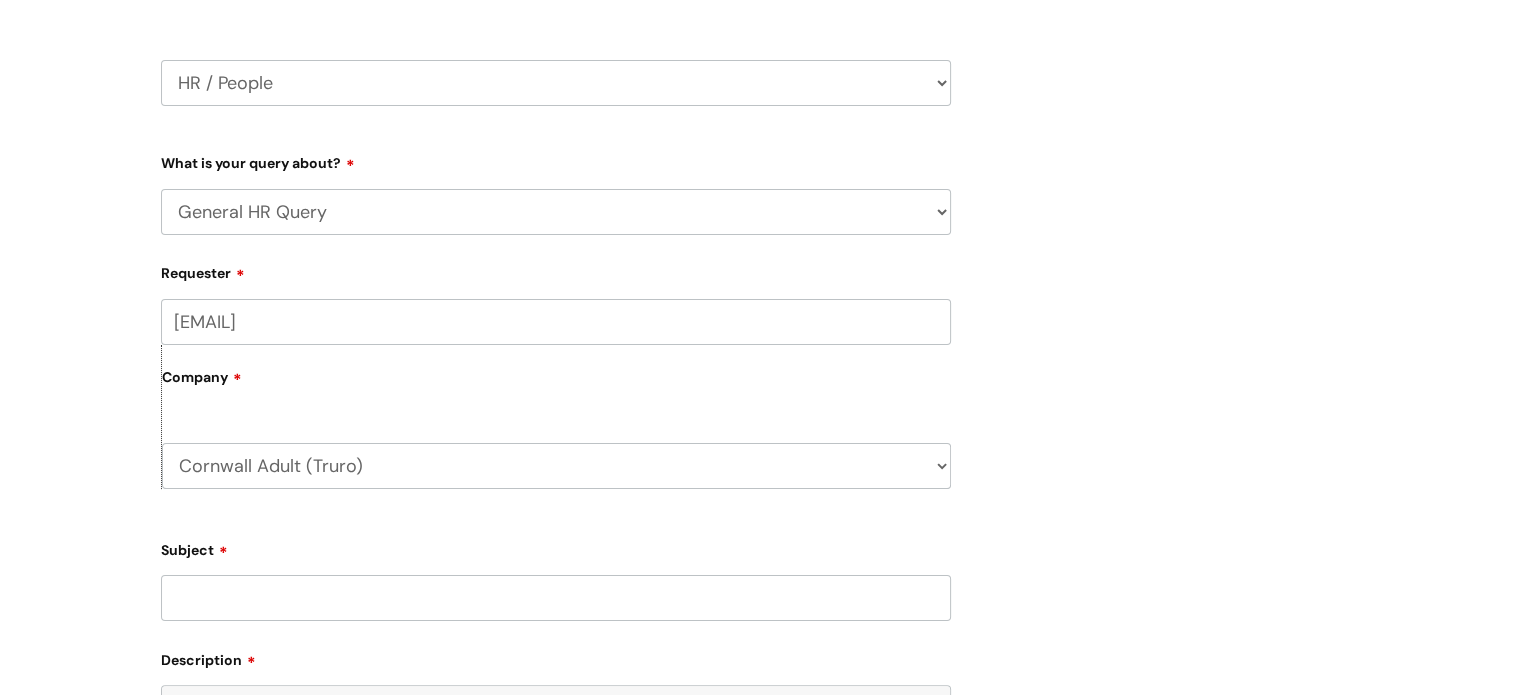 scroll, scrollTop: 268, scrollLeft: 0, axis: vertical 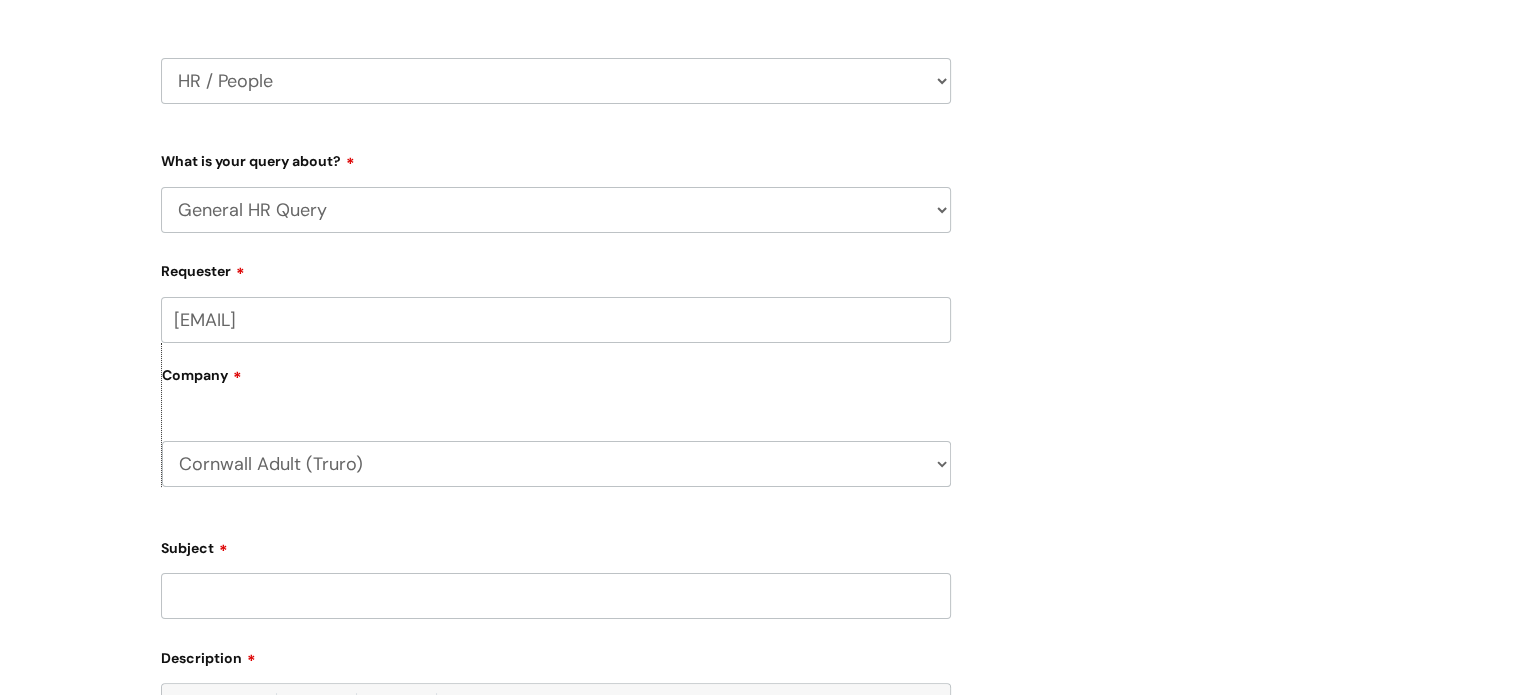 click on "Subject" at bounding box center [556, 596] 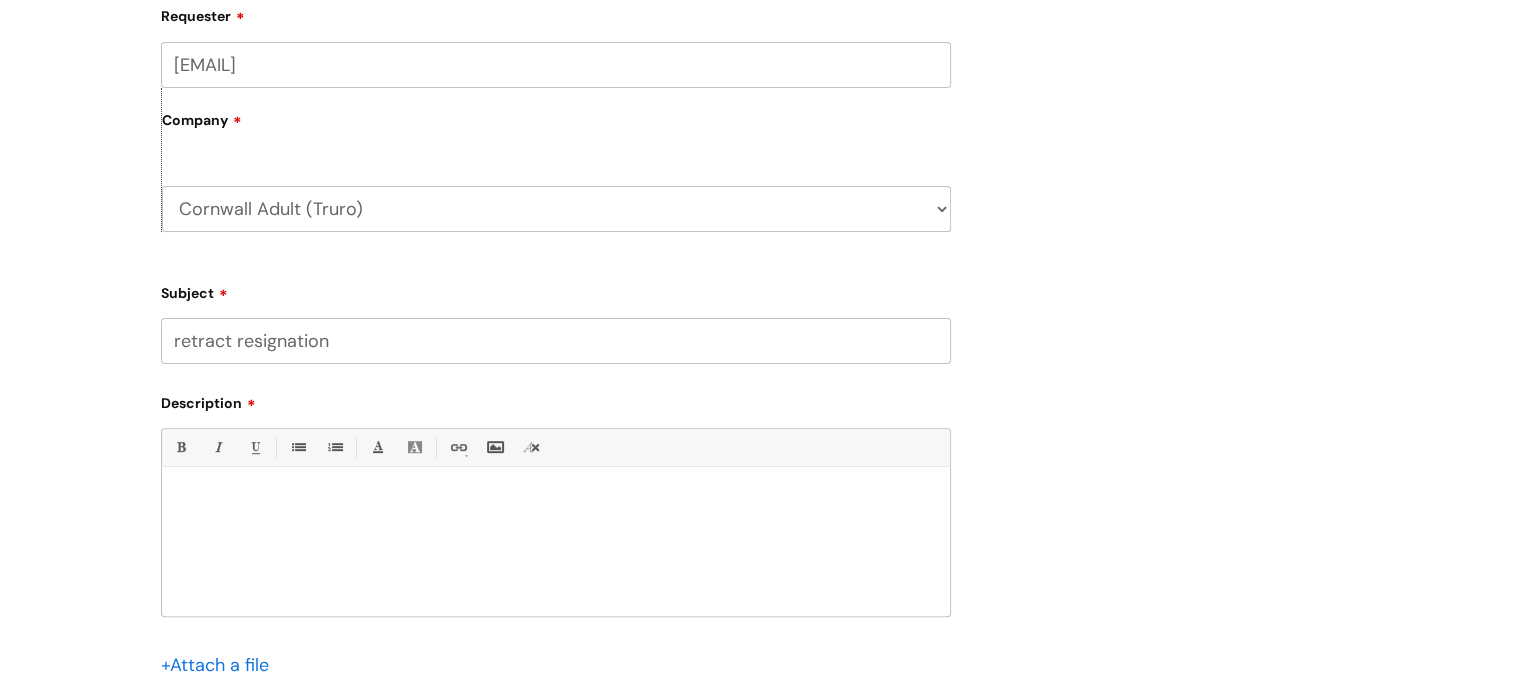 scroll, scrollTop: 590, scrollLeft: 0, axis: vertical 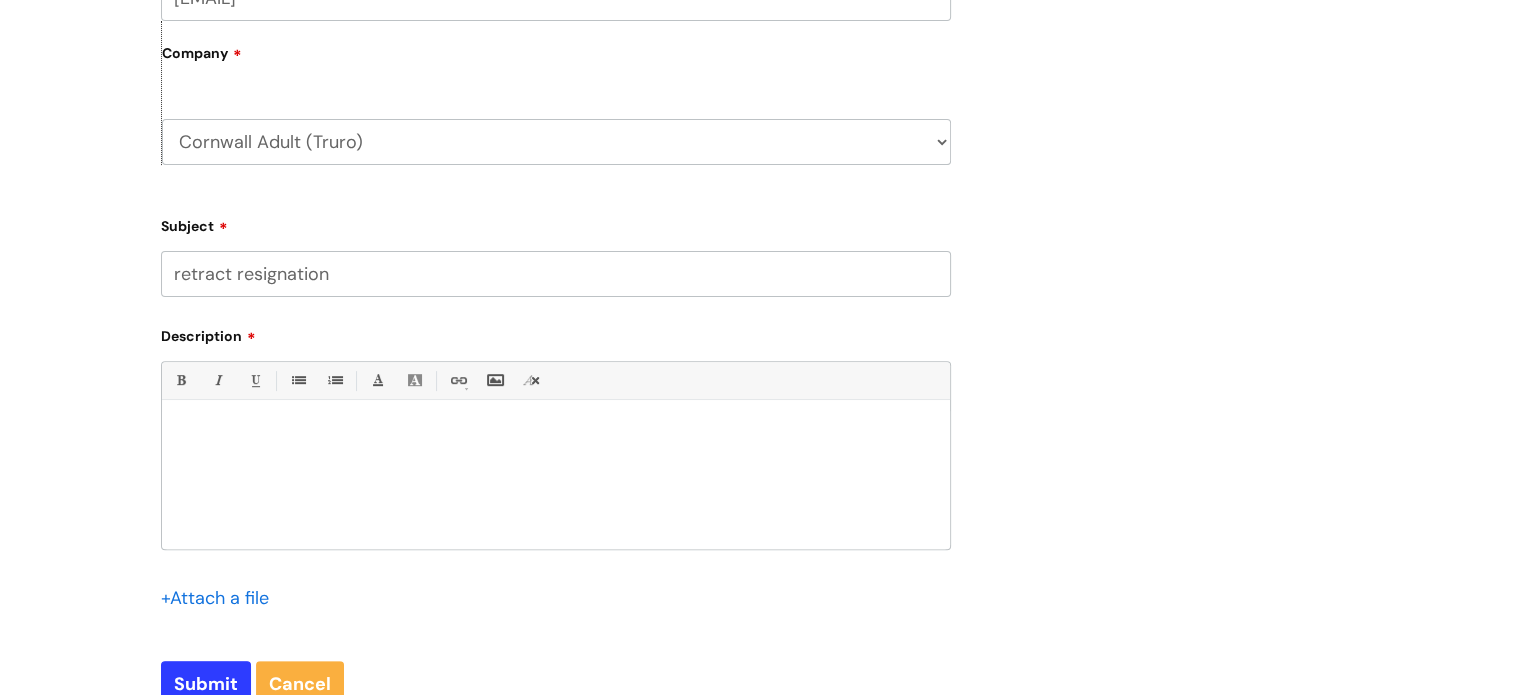 type on "retract resignation" 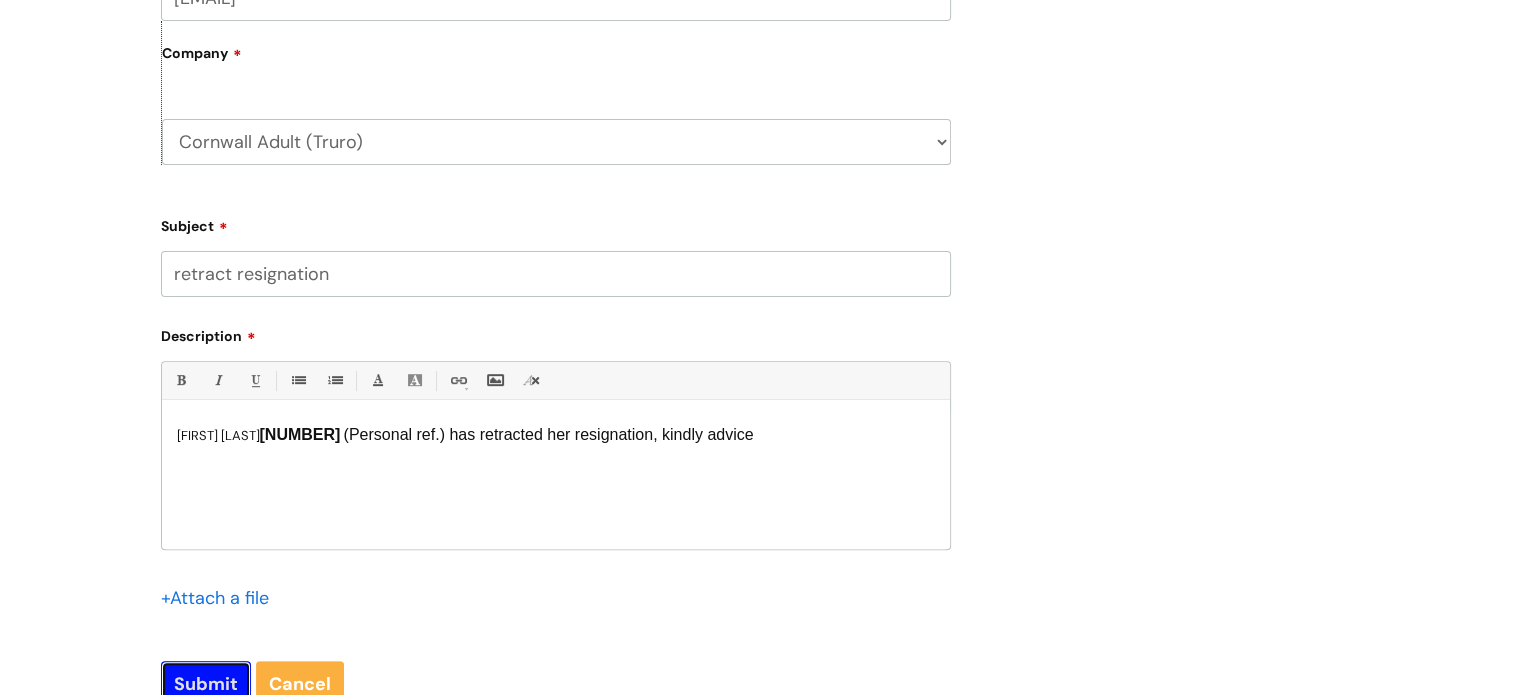 click on "Submit" at bounding box center [206, 684] 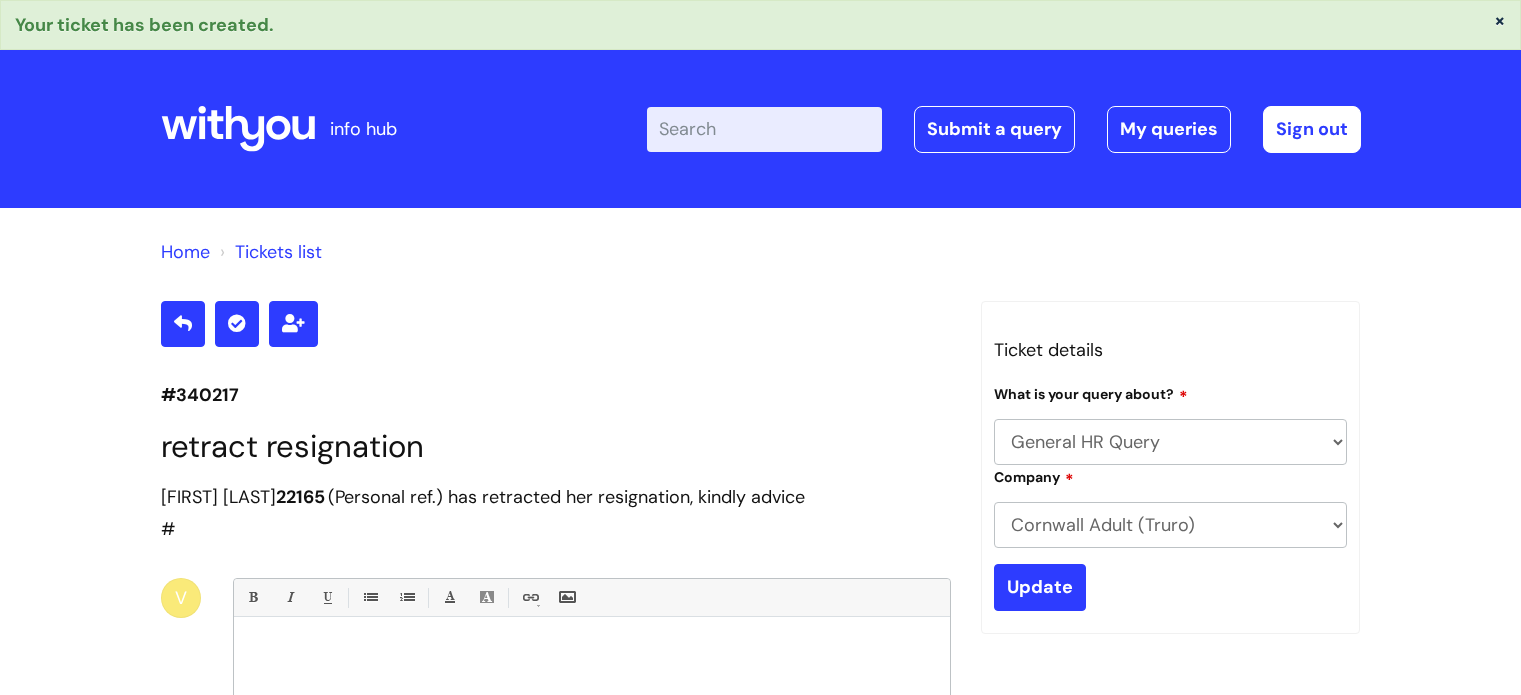 select on "General HR Query" 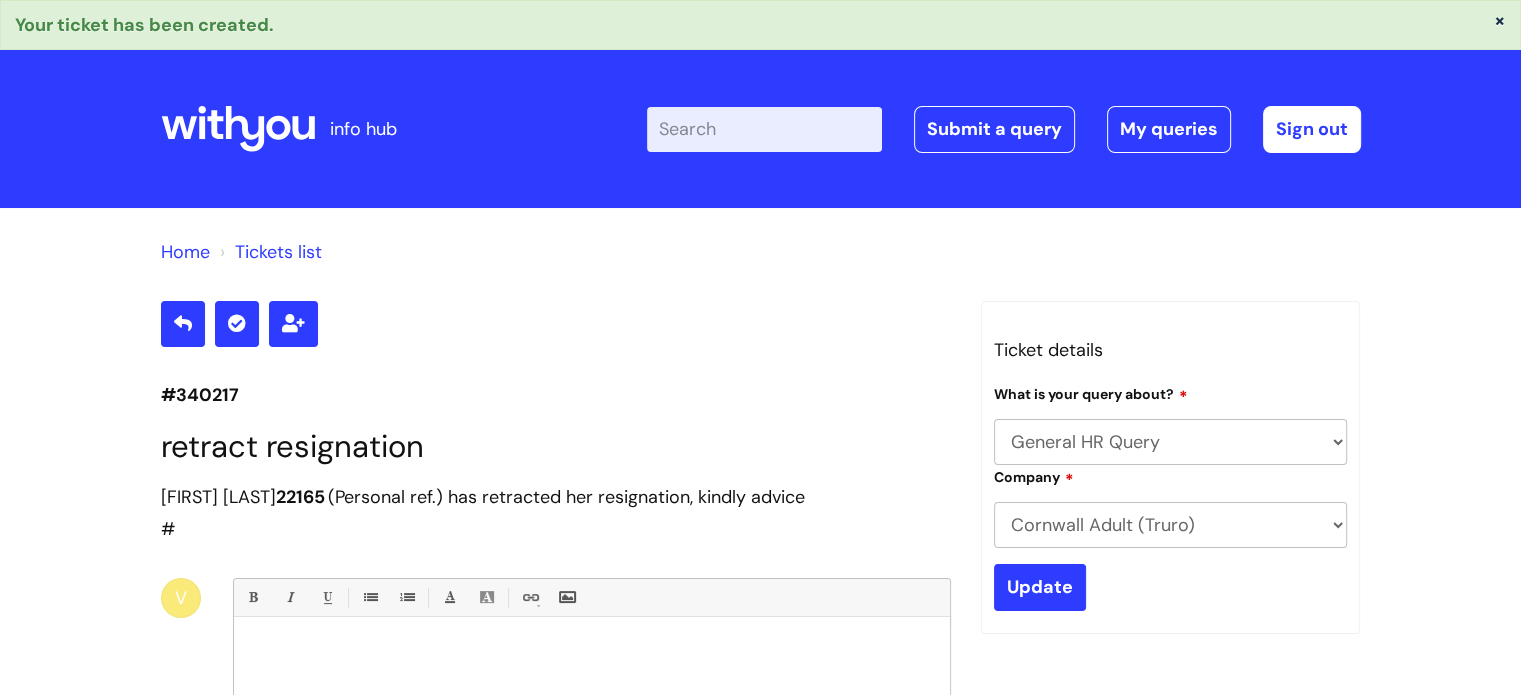 click on "×" at bounding box center (1500, 20) 